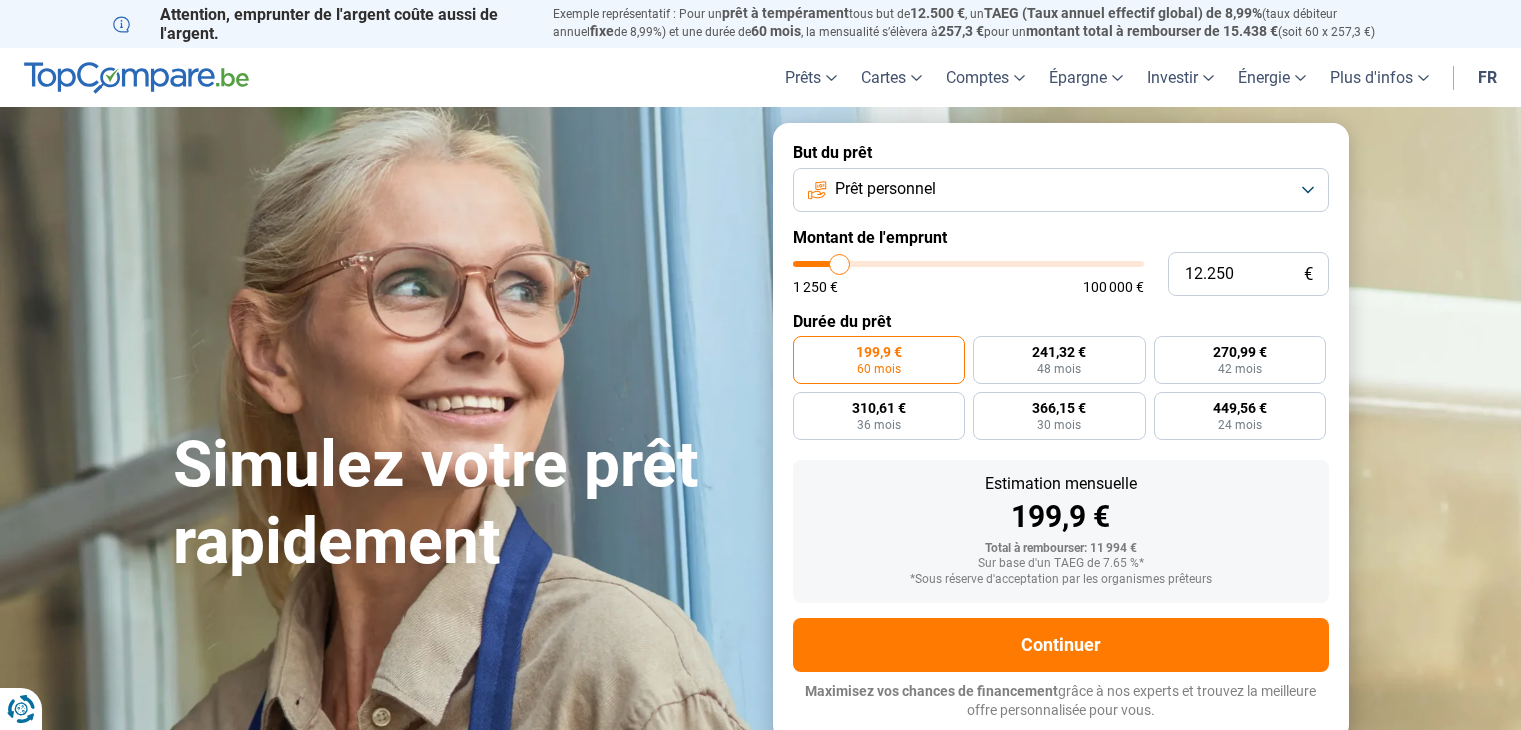 type on "12.500" 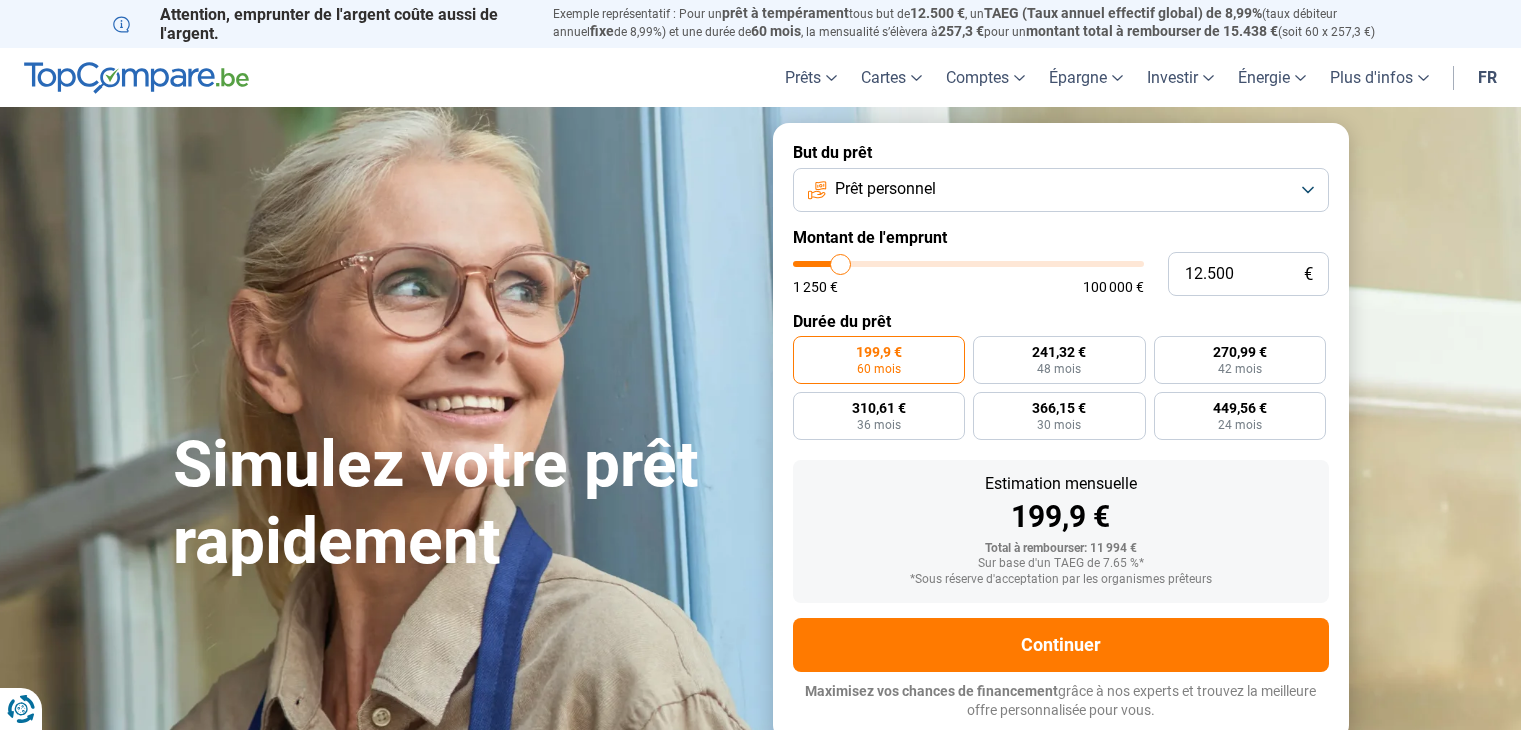 type on "13.500" 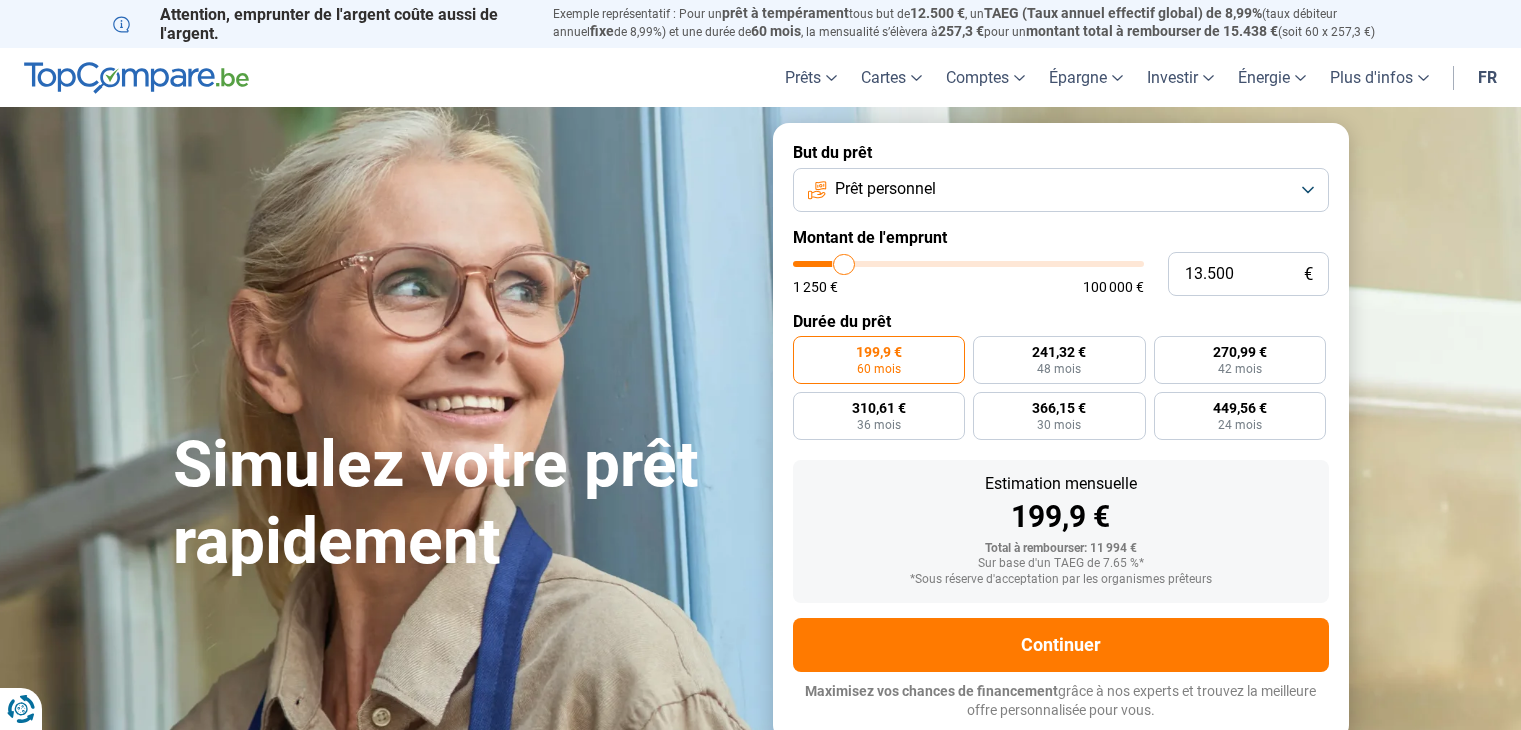 type on "14.000" 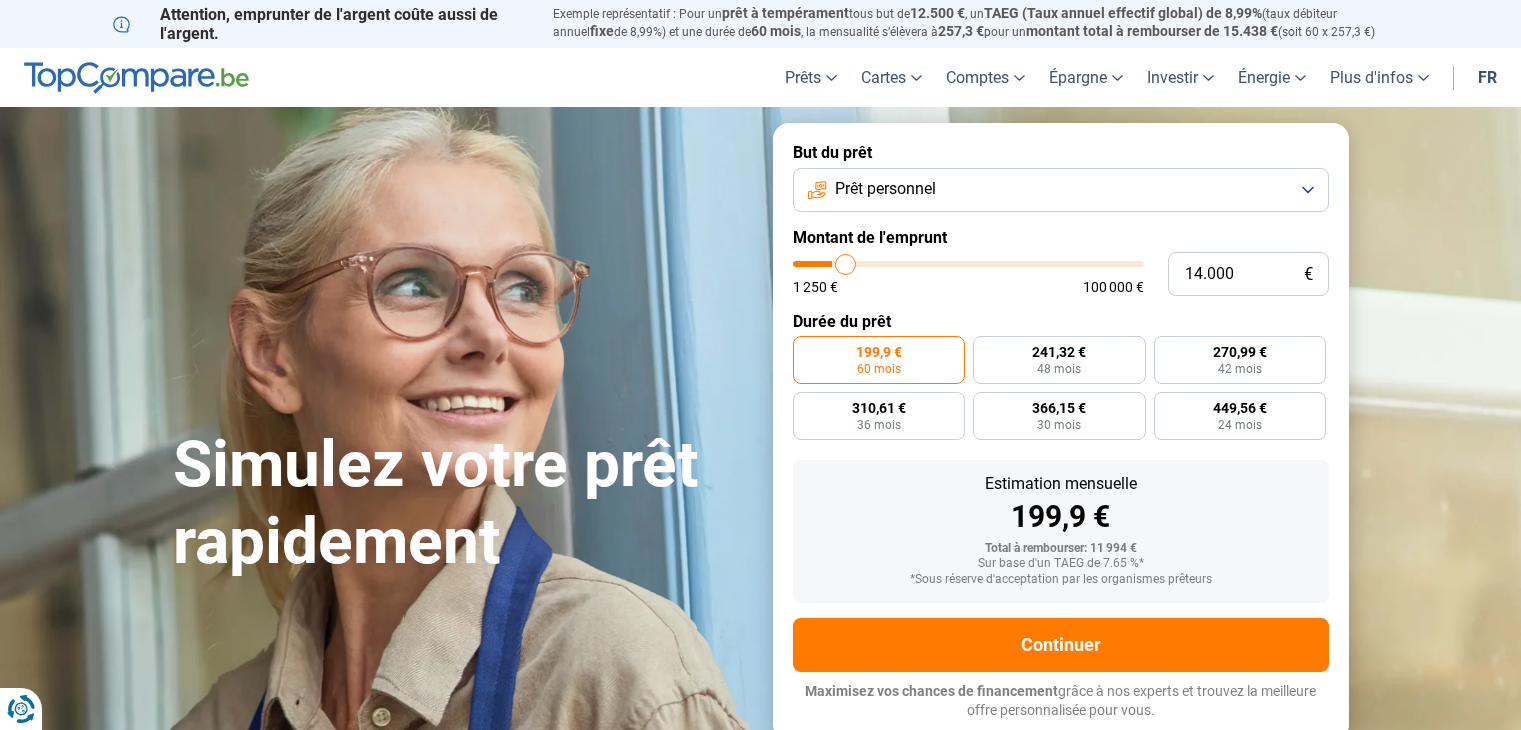 scroll, scrollTop: 0, scrollLeft: 0, axis: both 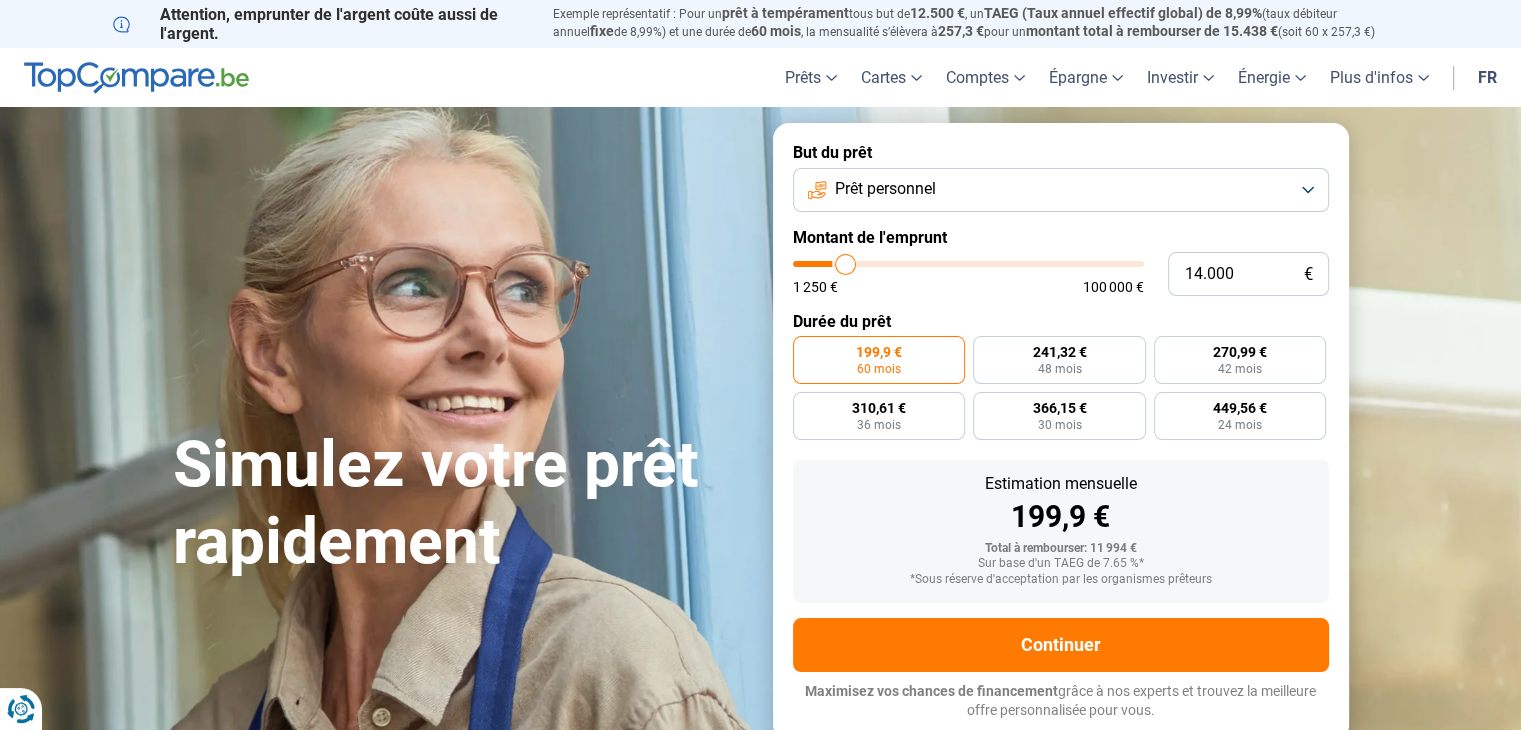 type on "14.750" 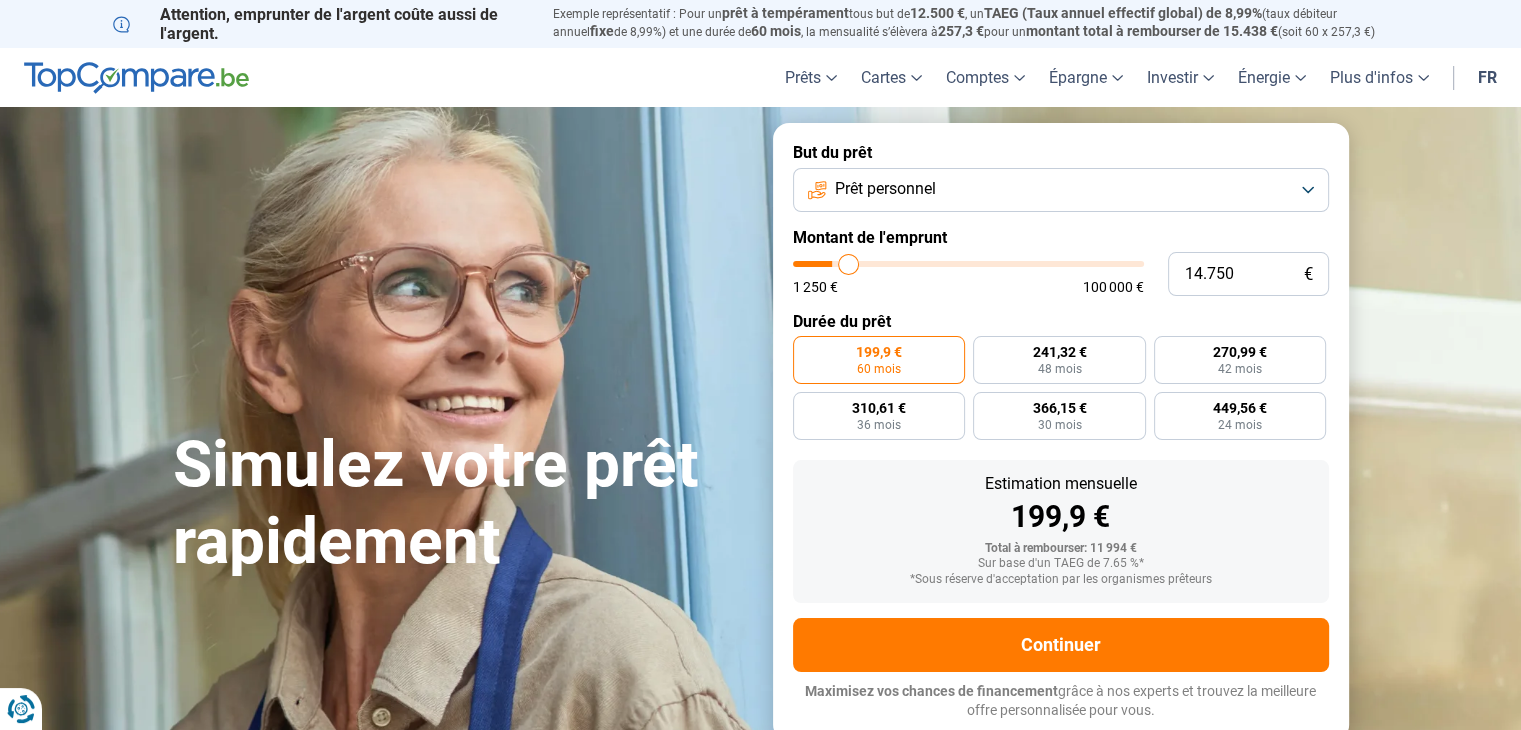 type on "15.000" 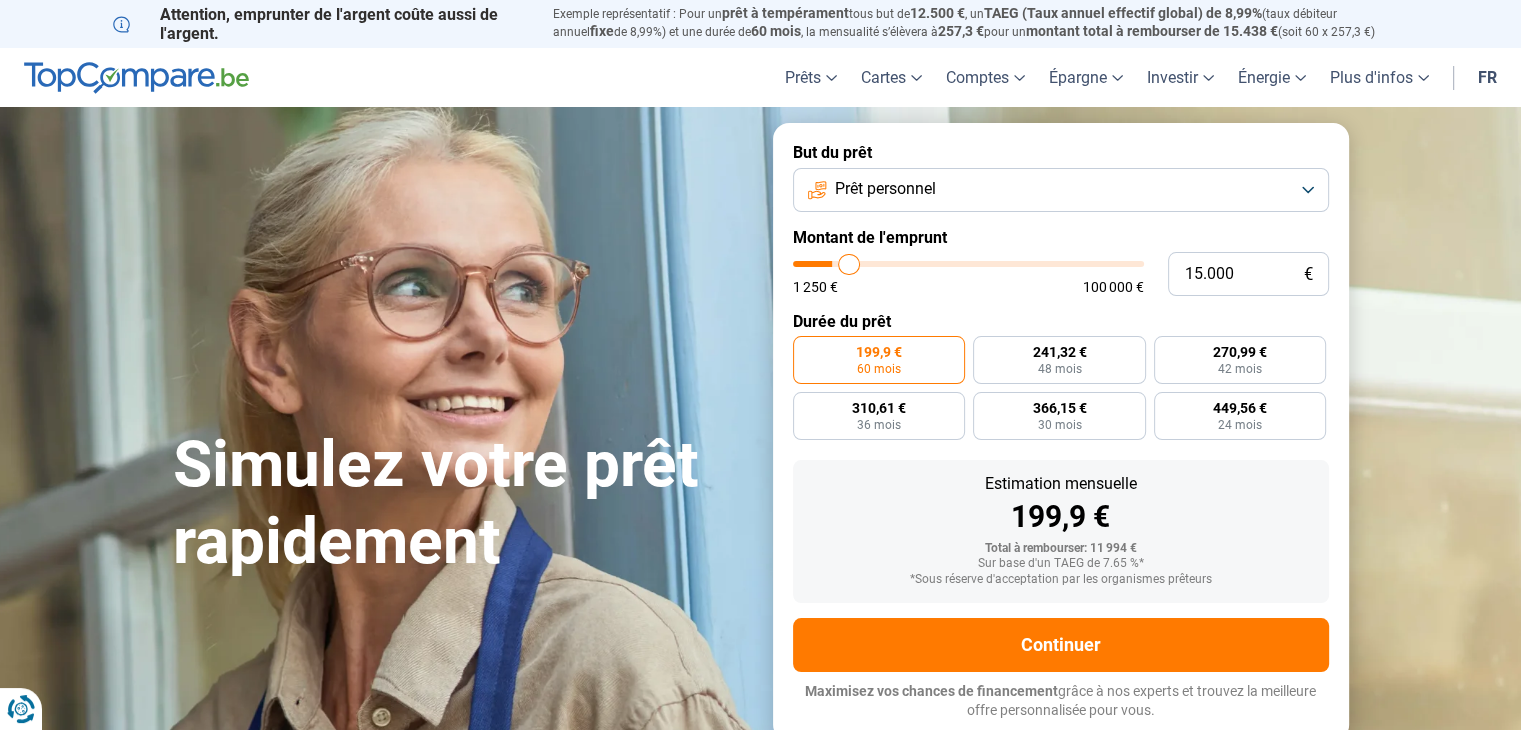 type on "15.250" 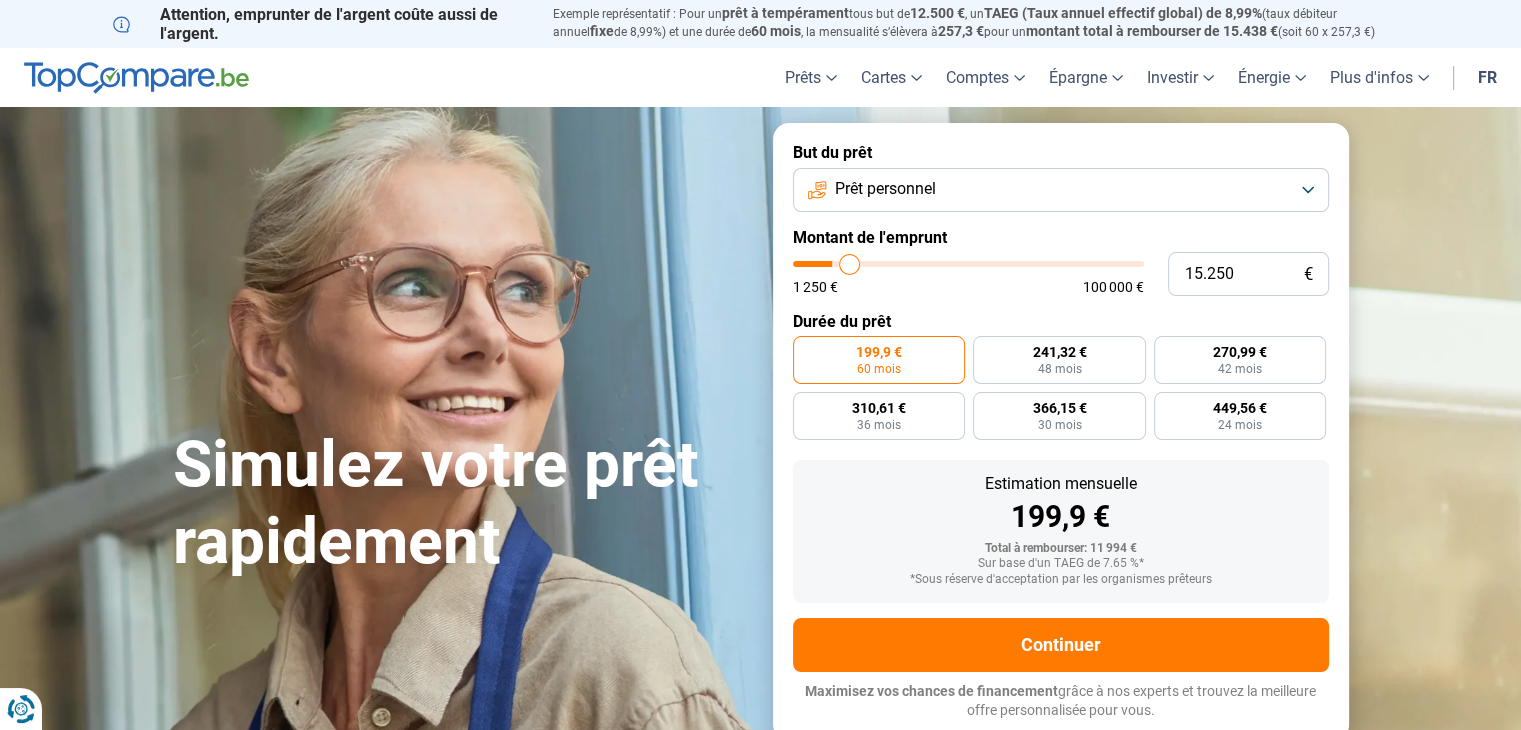 type on "15.500" 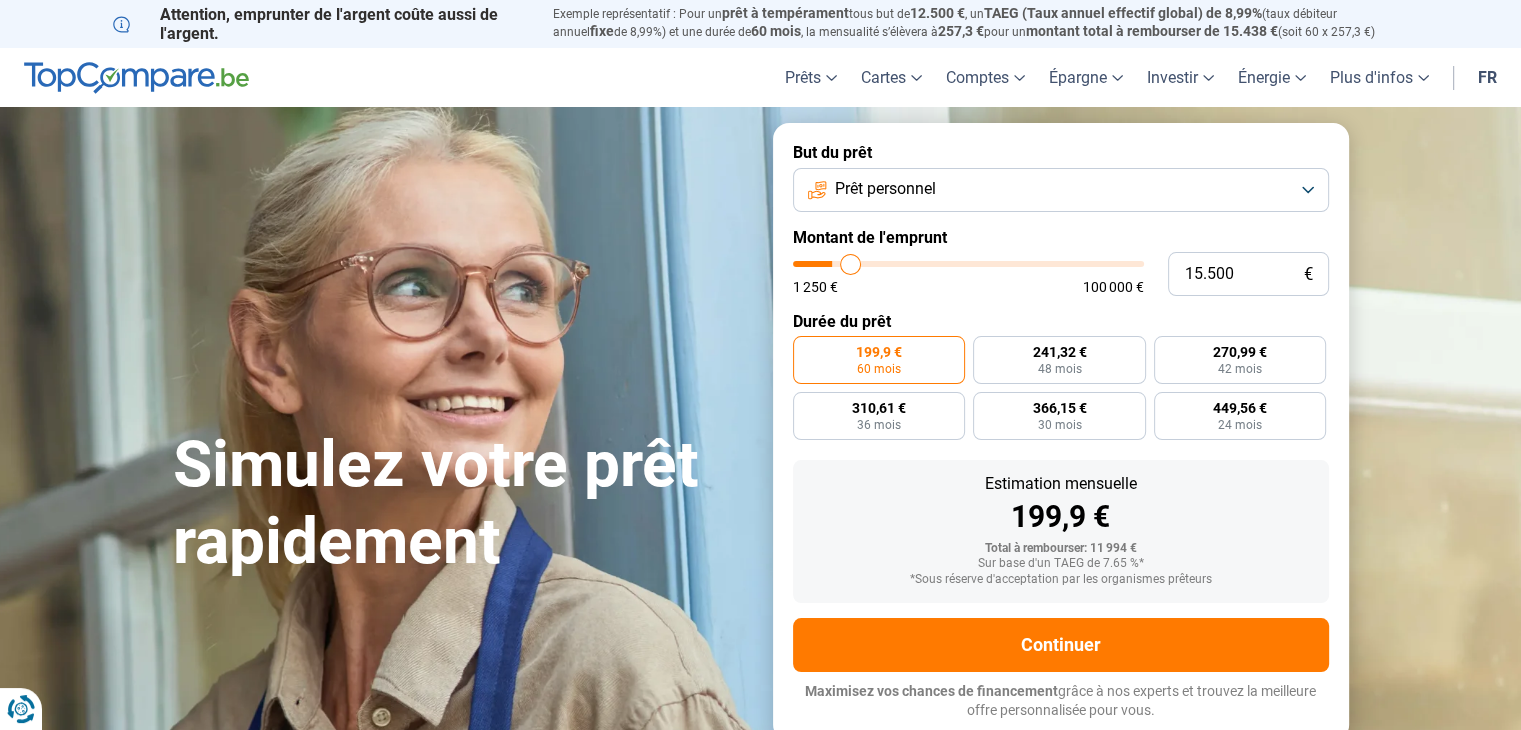 type on "16.000" 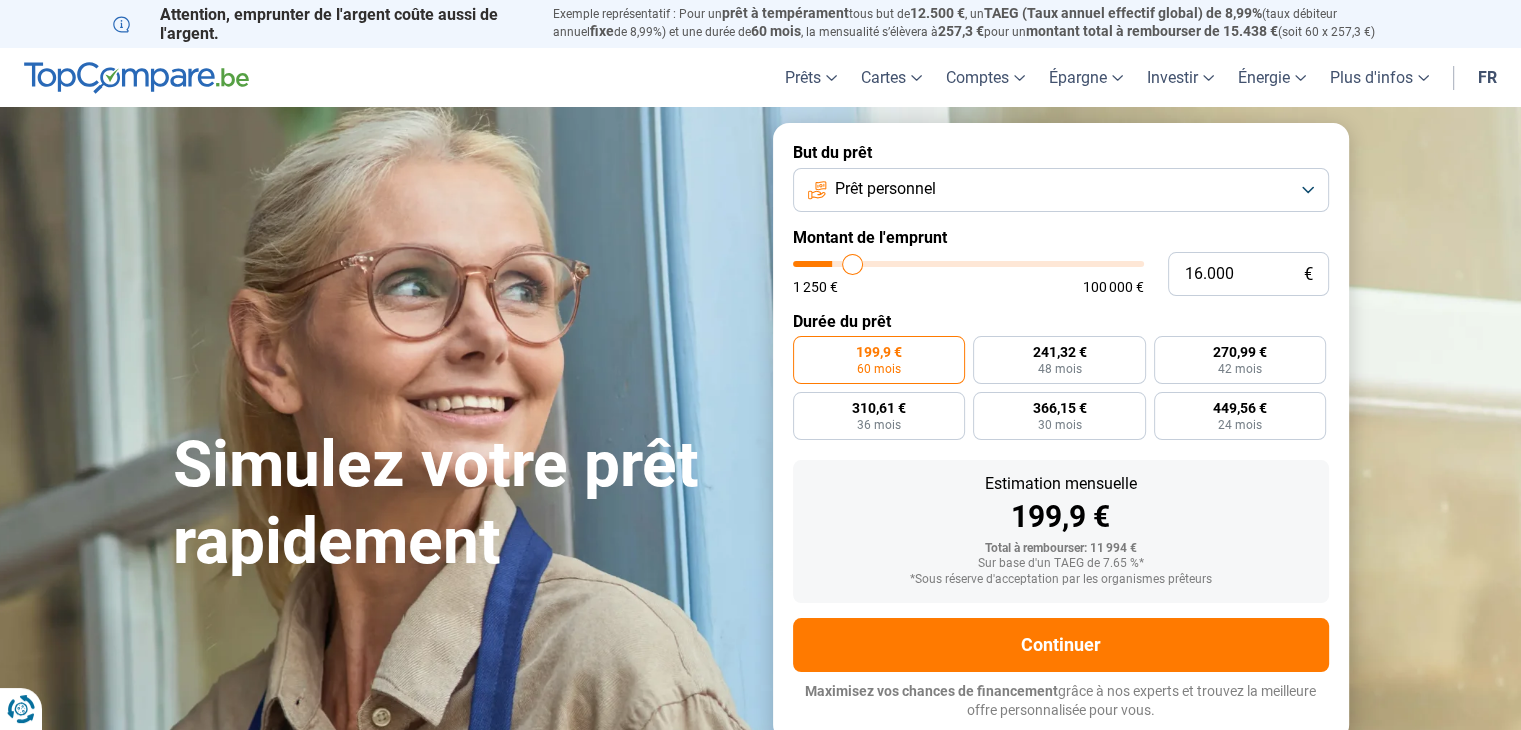 type on "16.250" 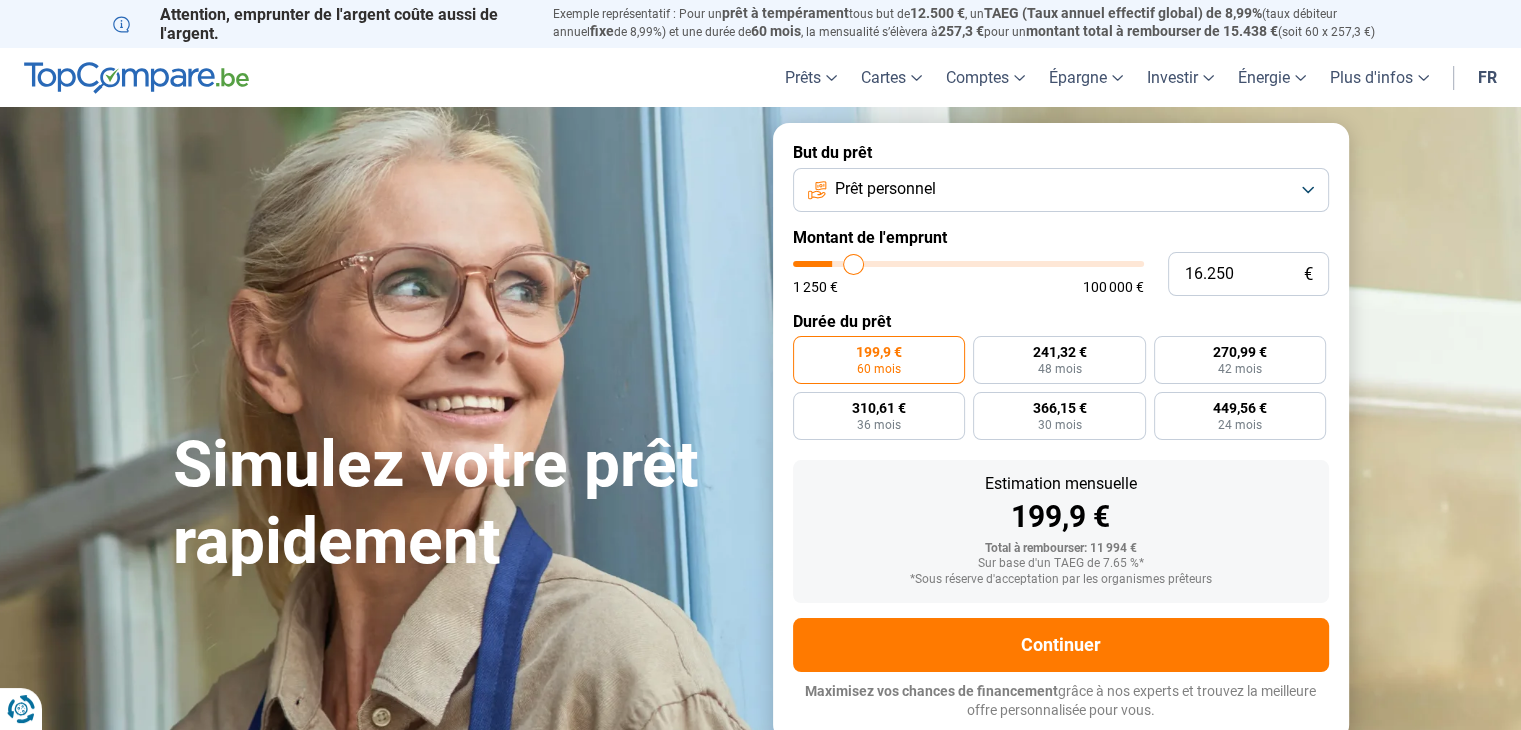 scroll, scrollTop: 0, scrollLeft: 0, axis: both 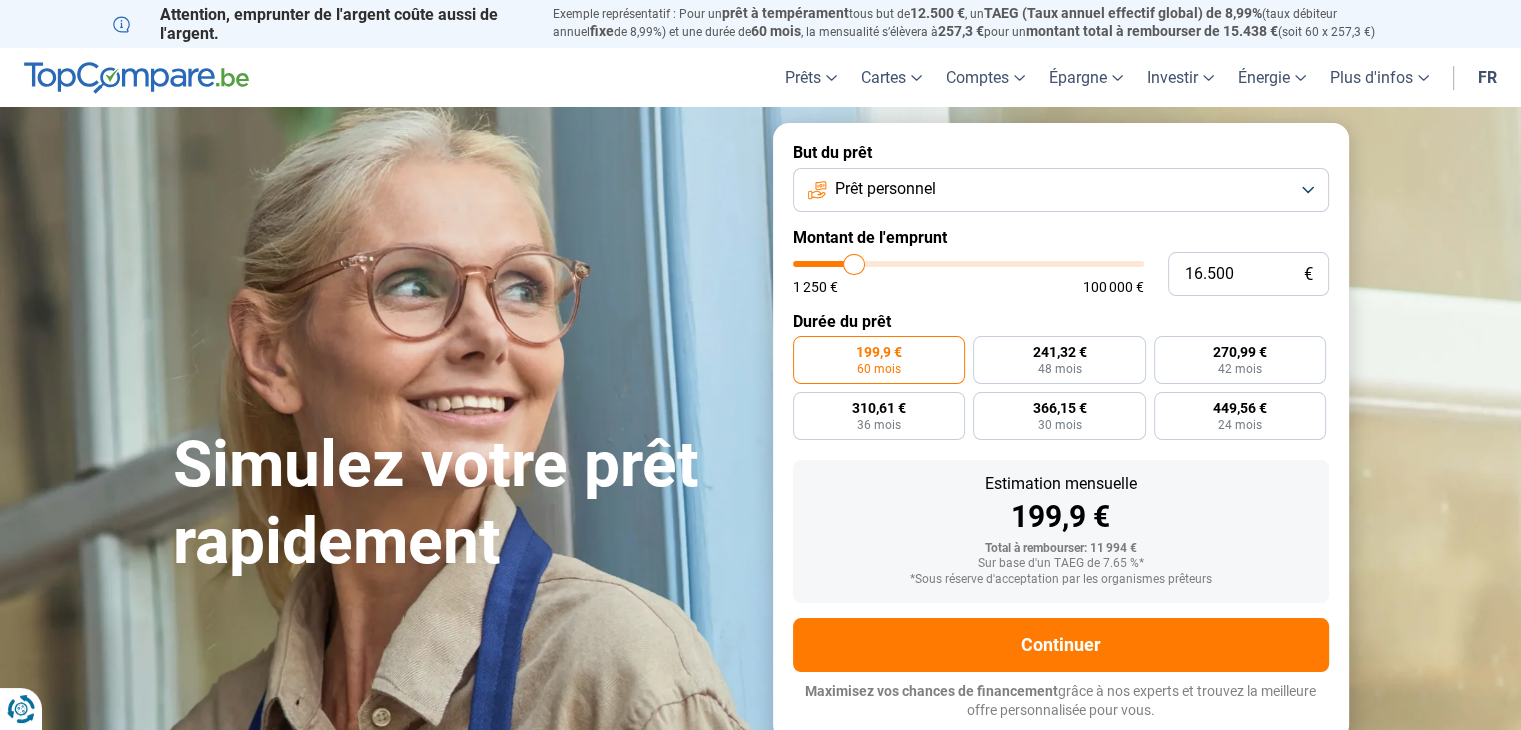 type on "16.750" 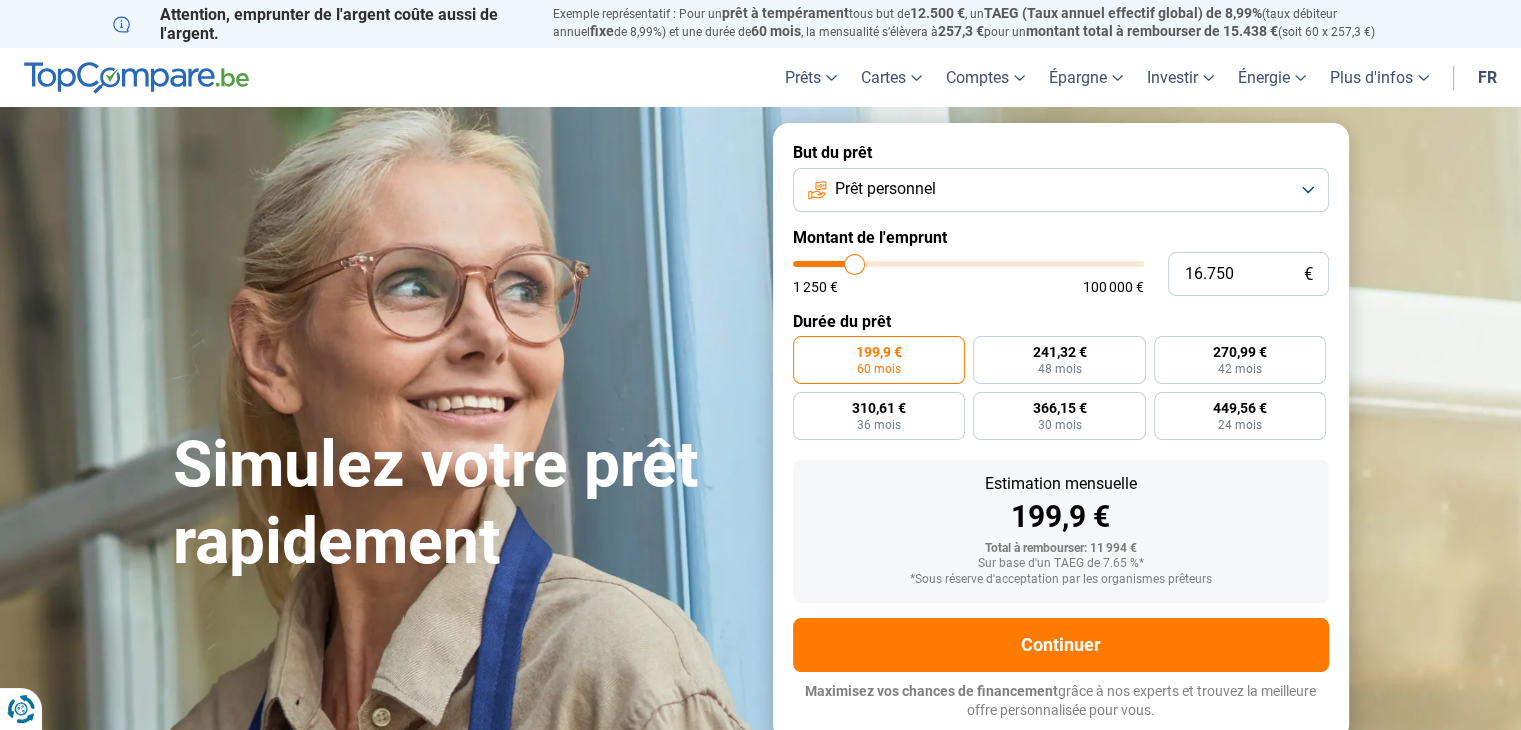 type on "17.250" 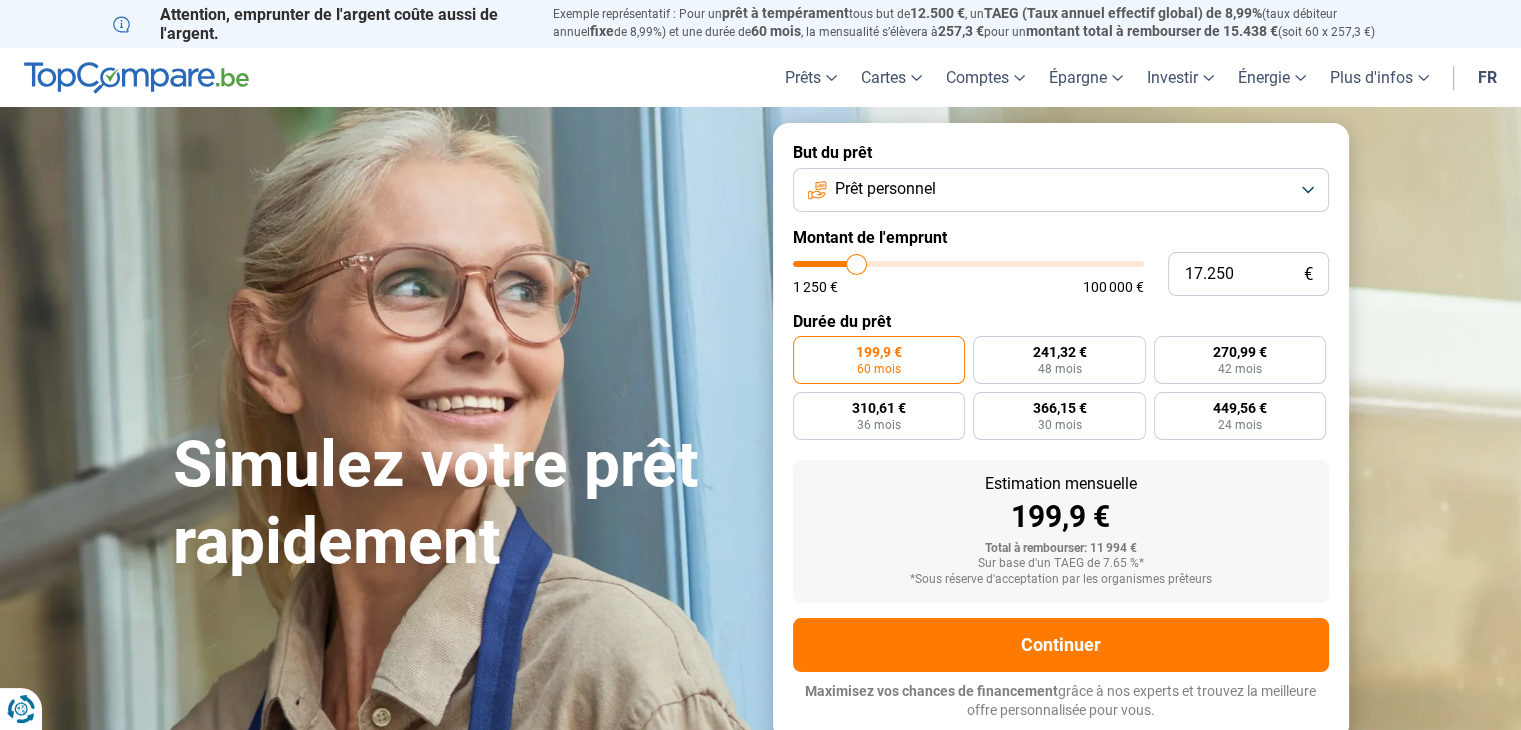 type on "17.500" 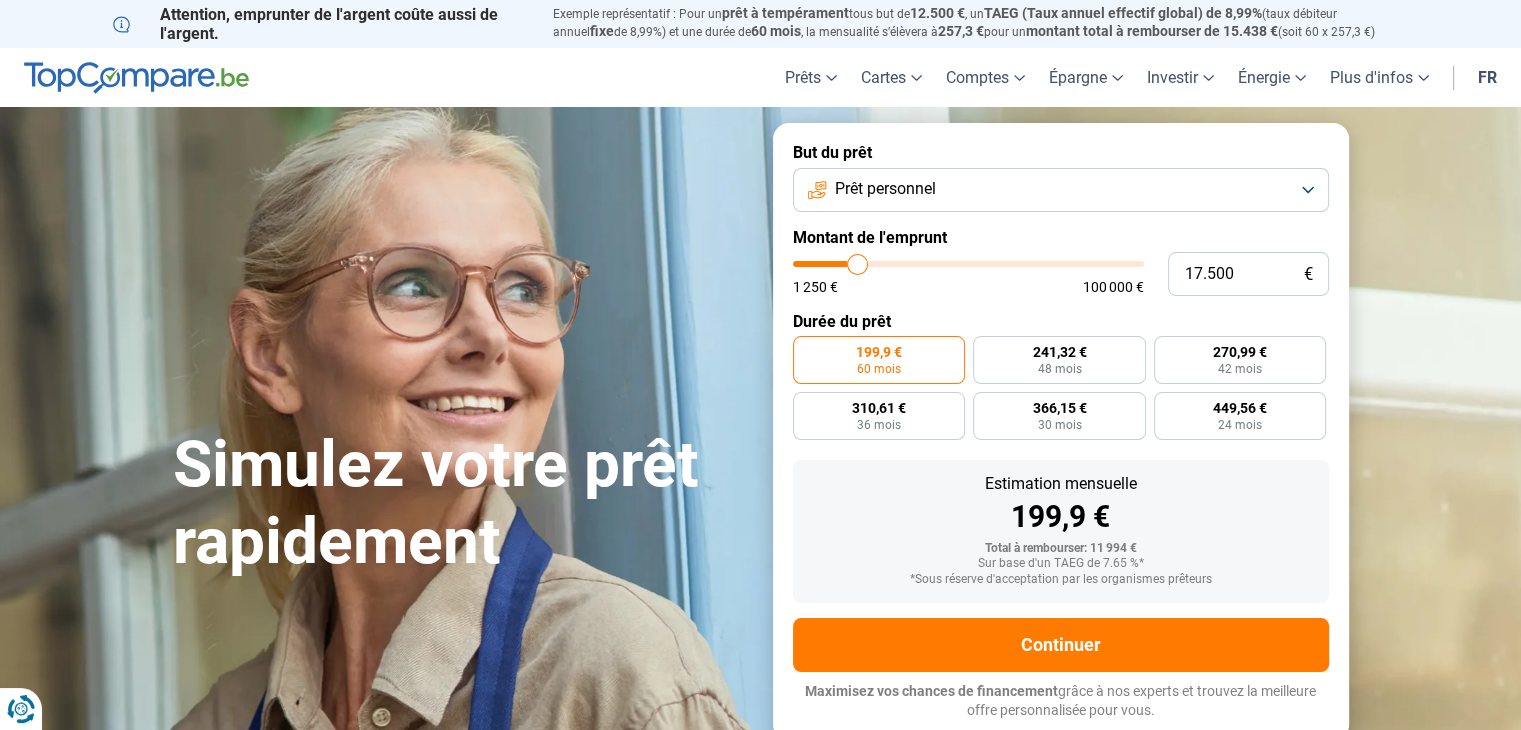 type on "18.250" 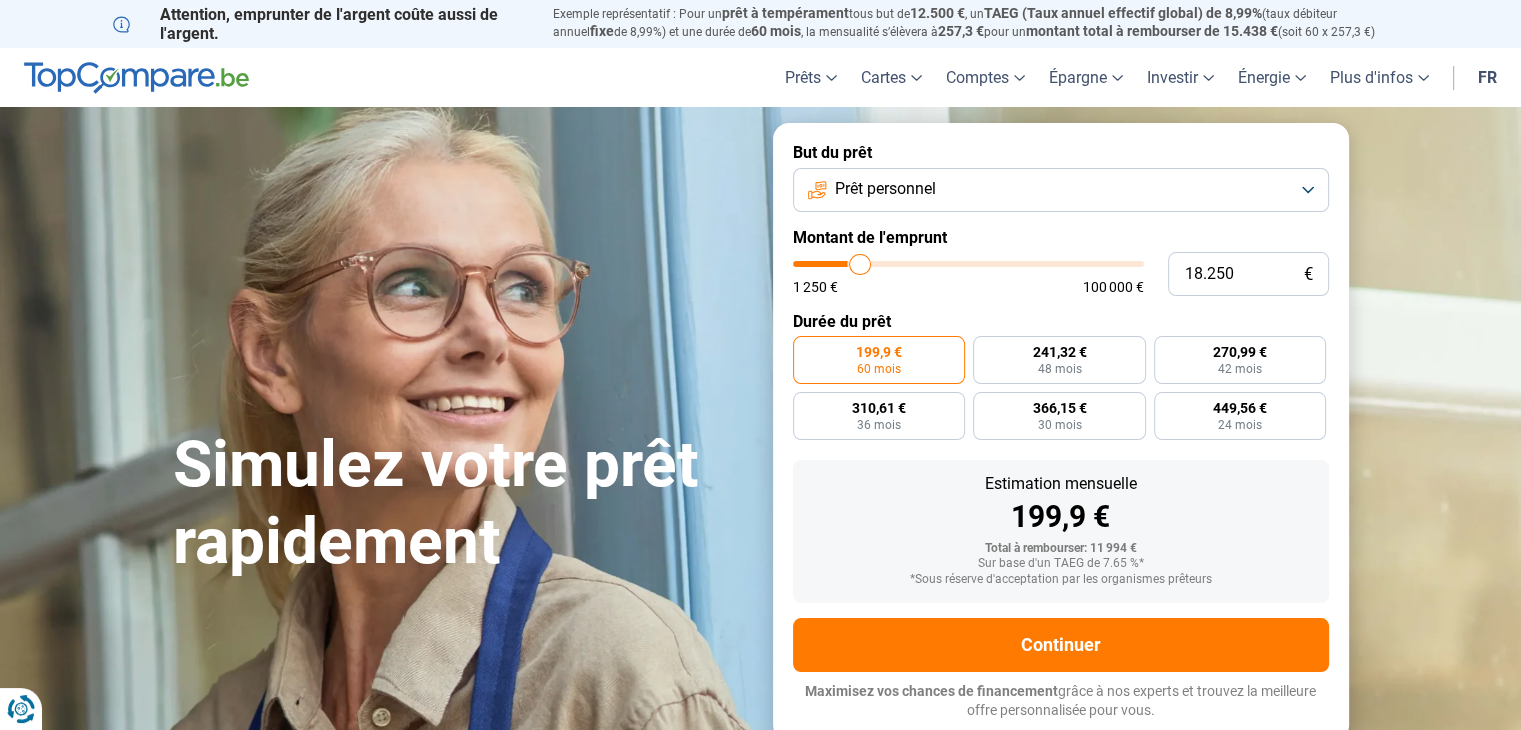 type on "18.750" 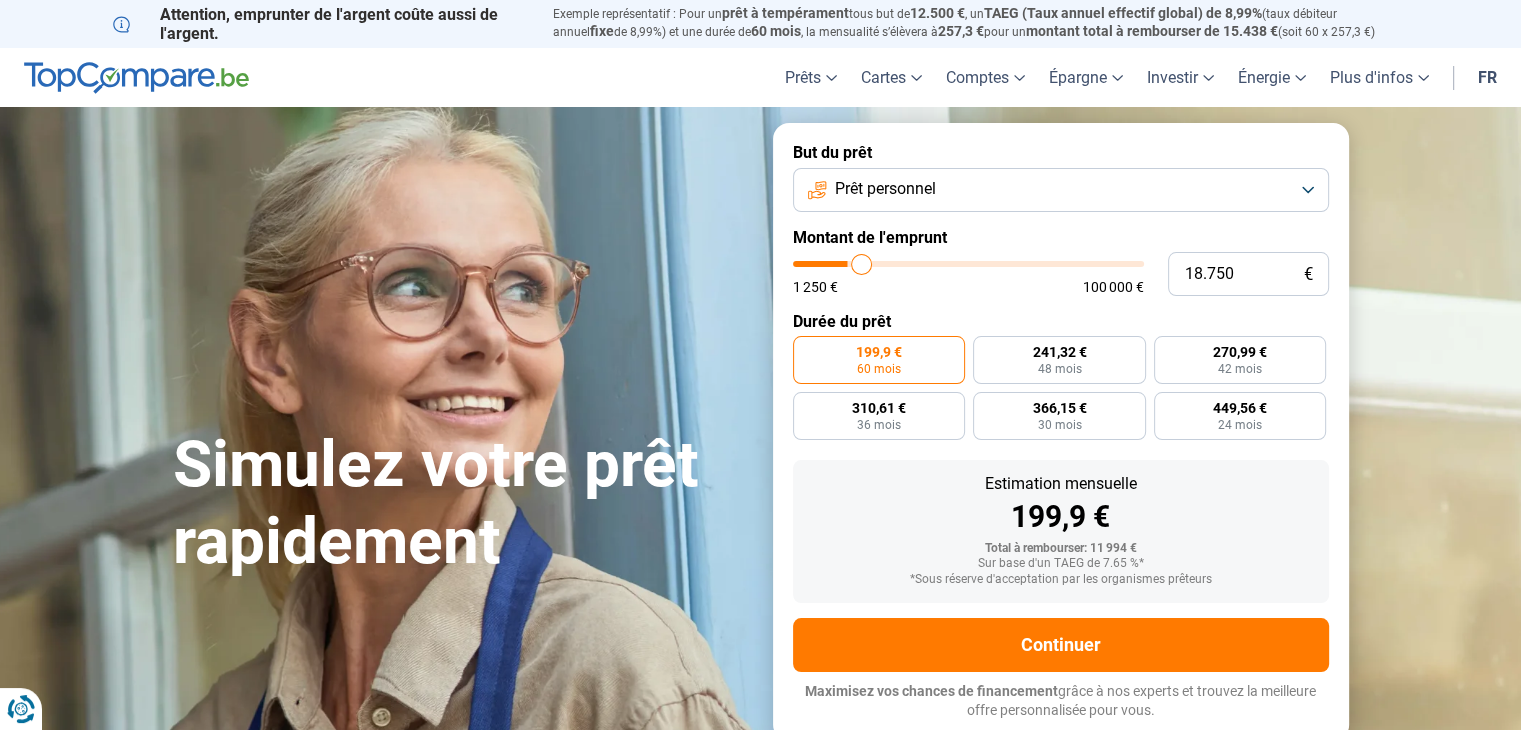 type on "20.000" 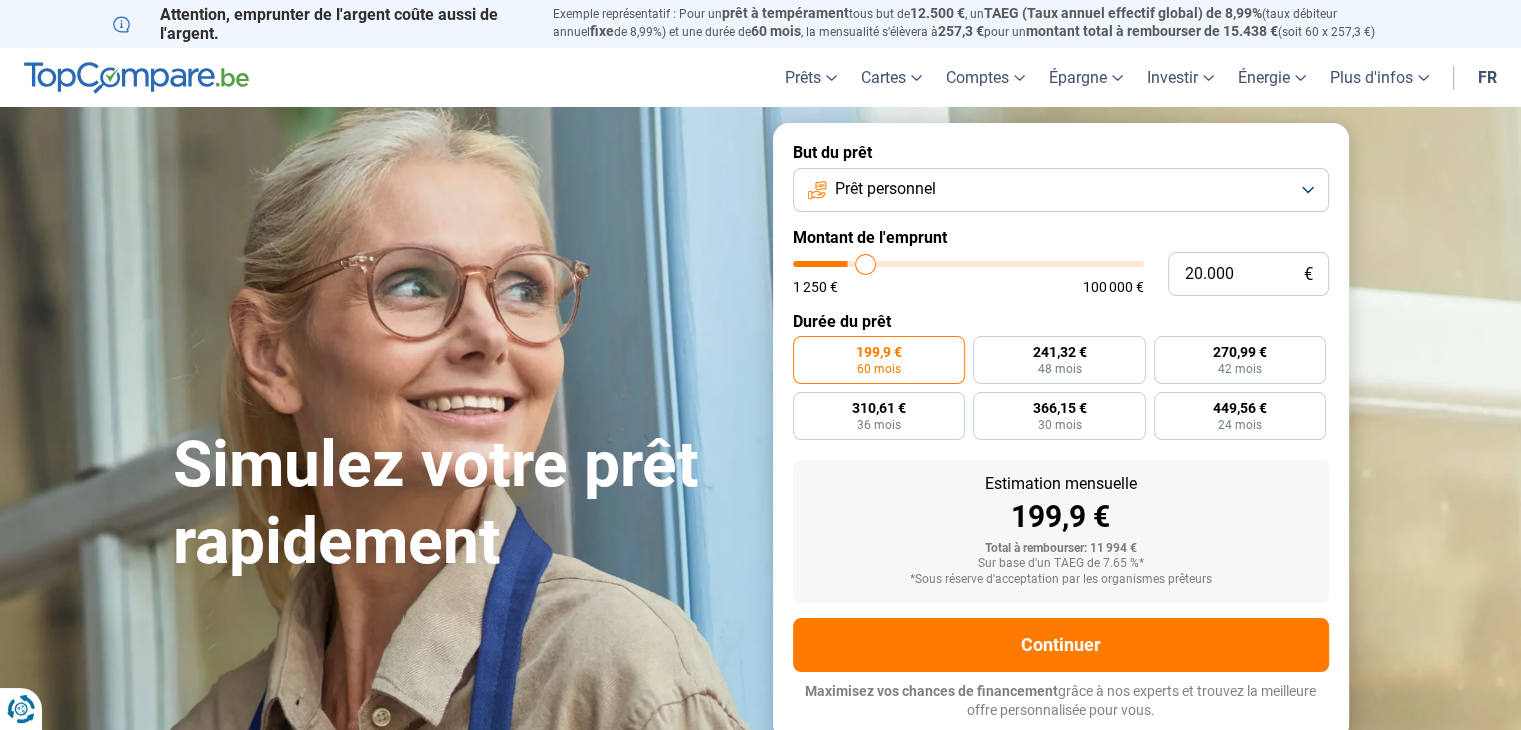 type on "20.250" 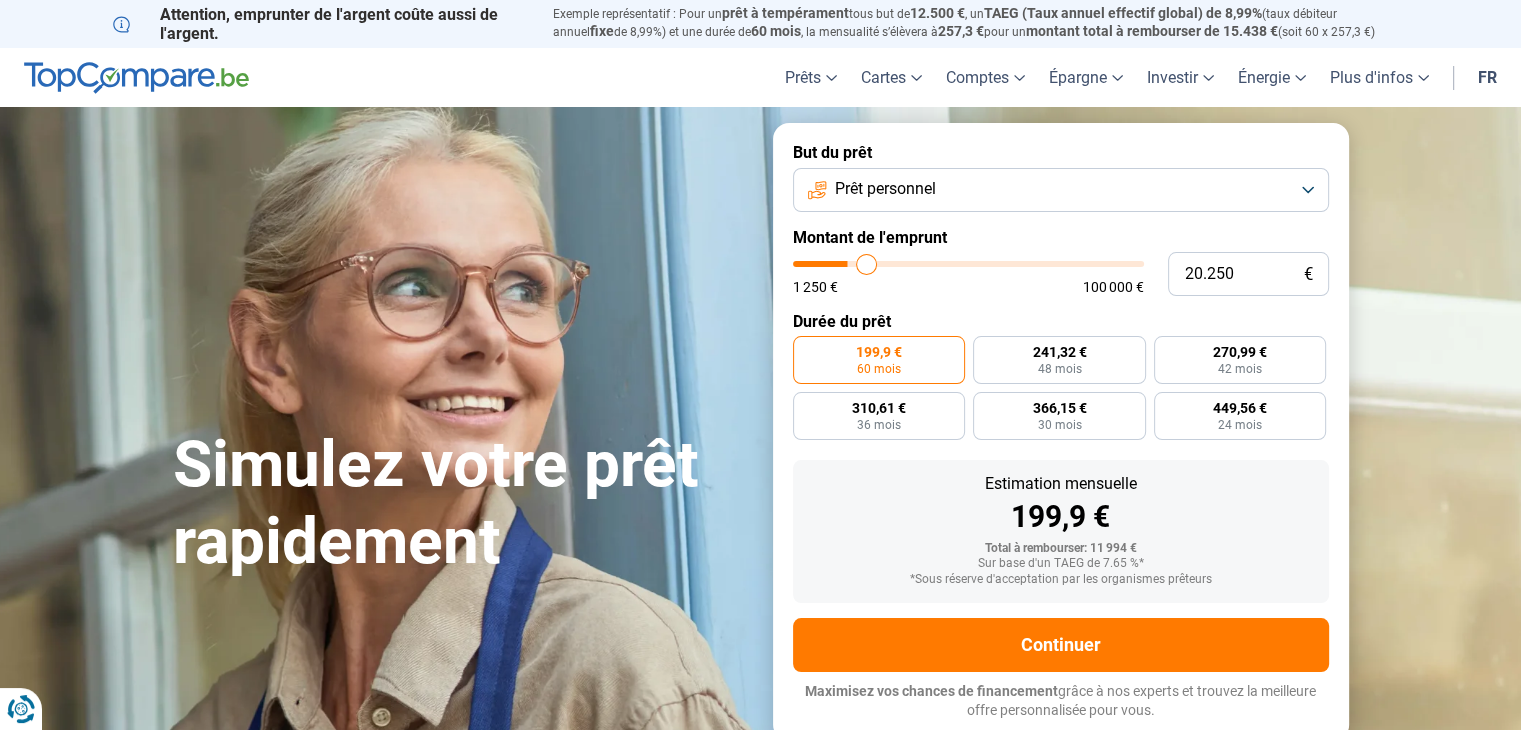 type on "20.750" 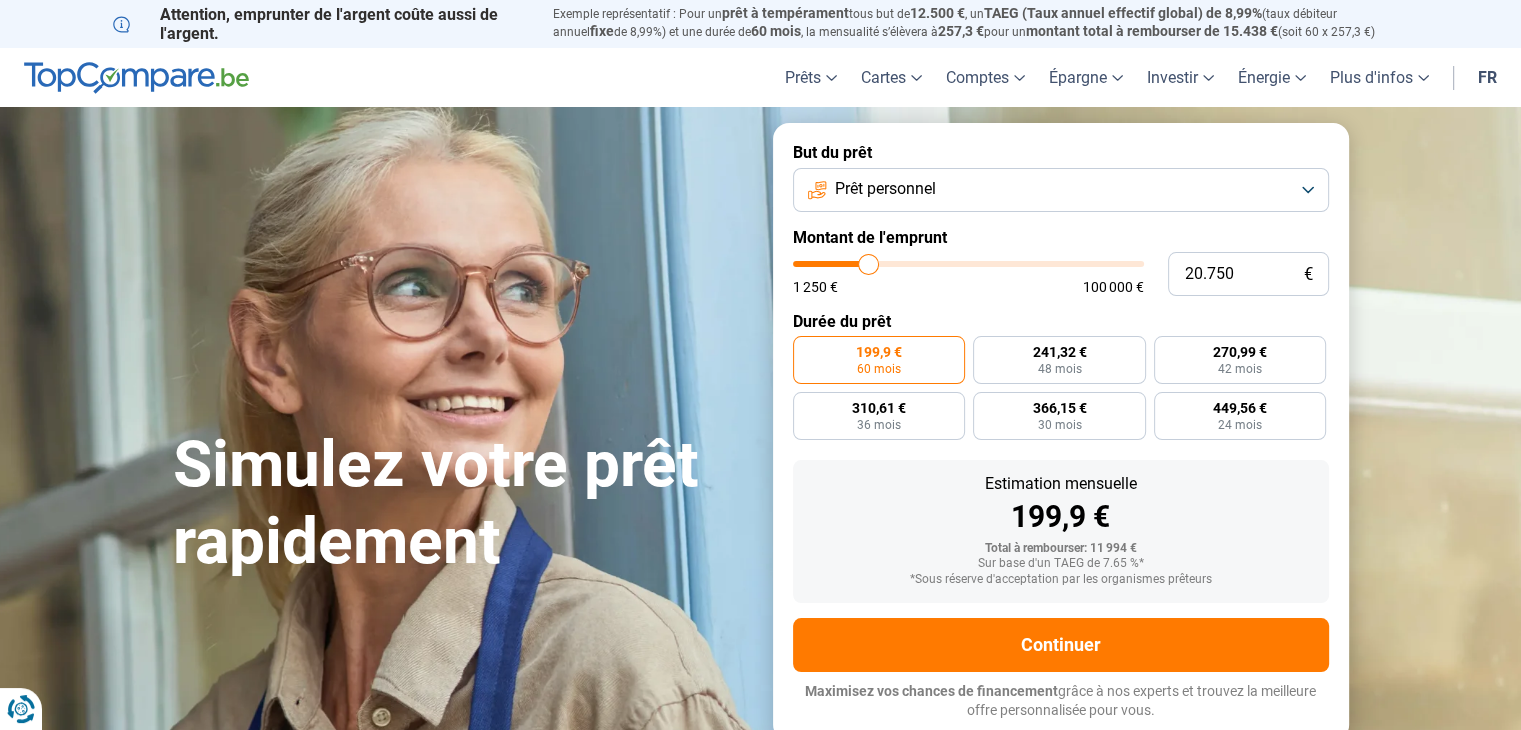type on "20.500" 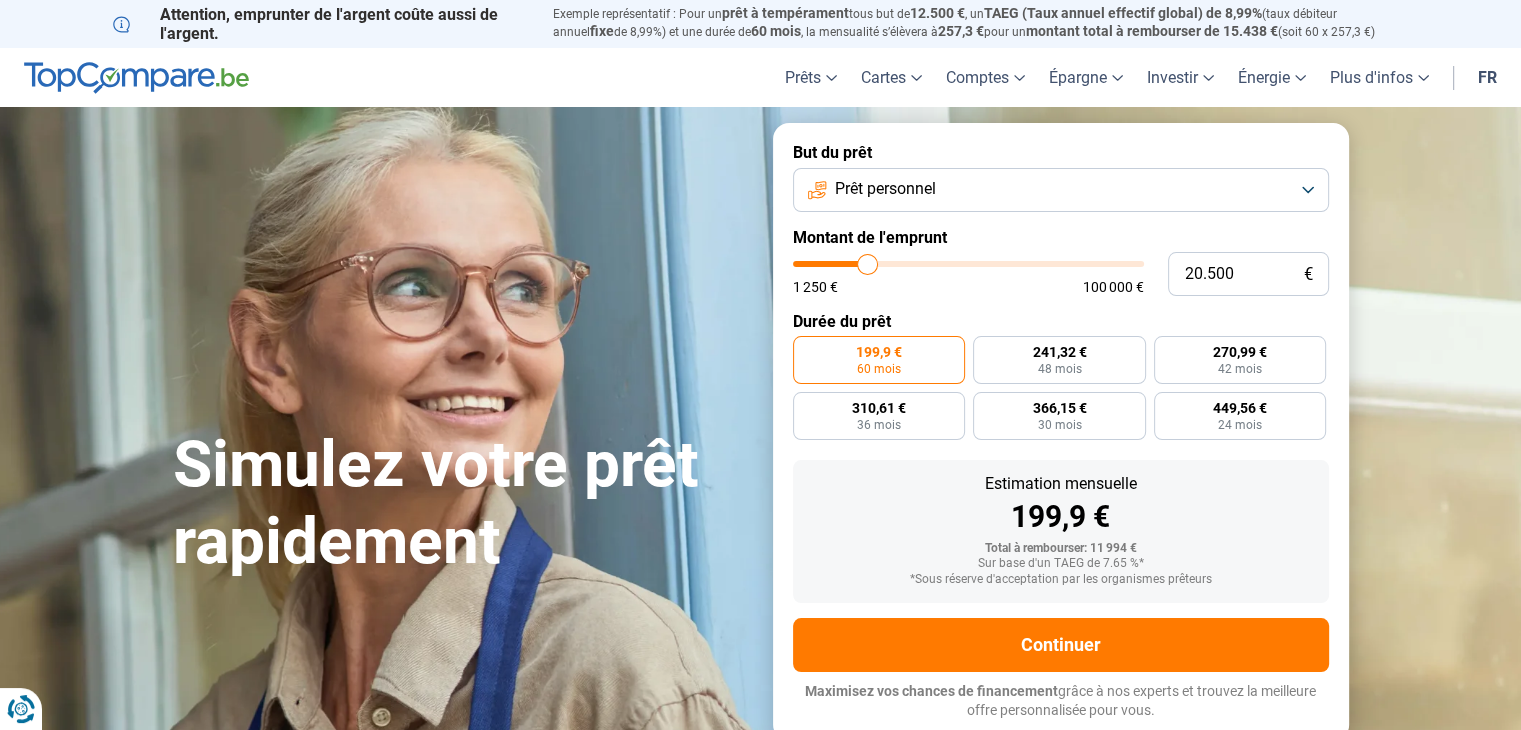 type on "20.250" 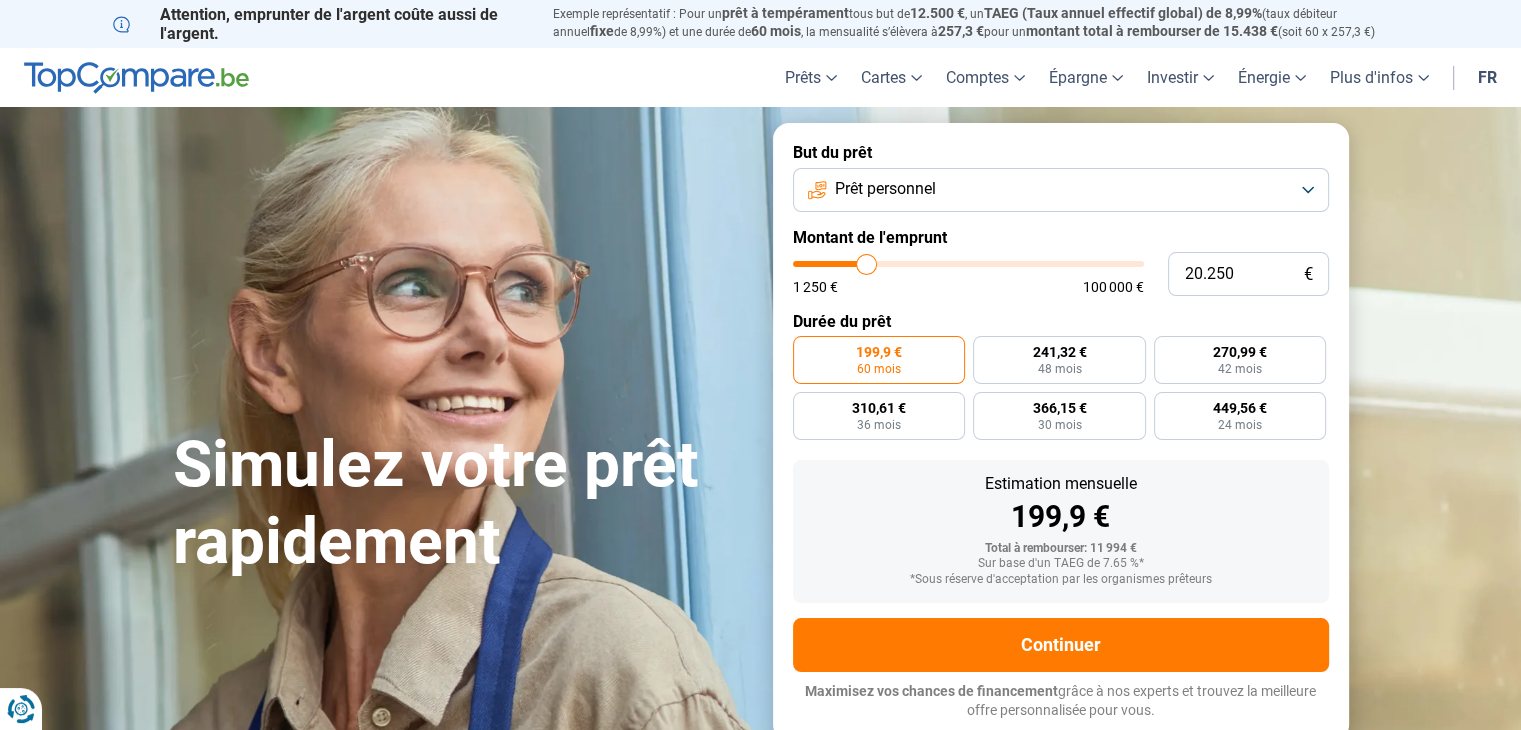 type on "20.000" 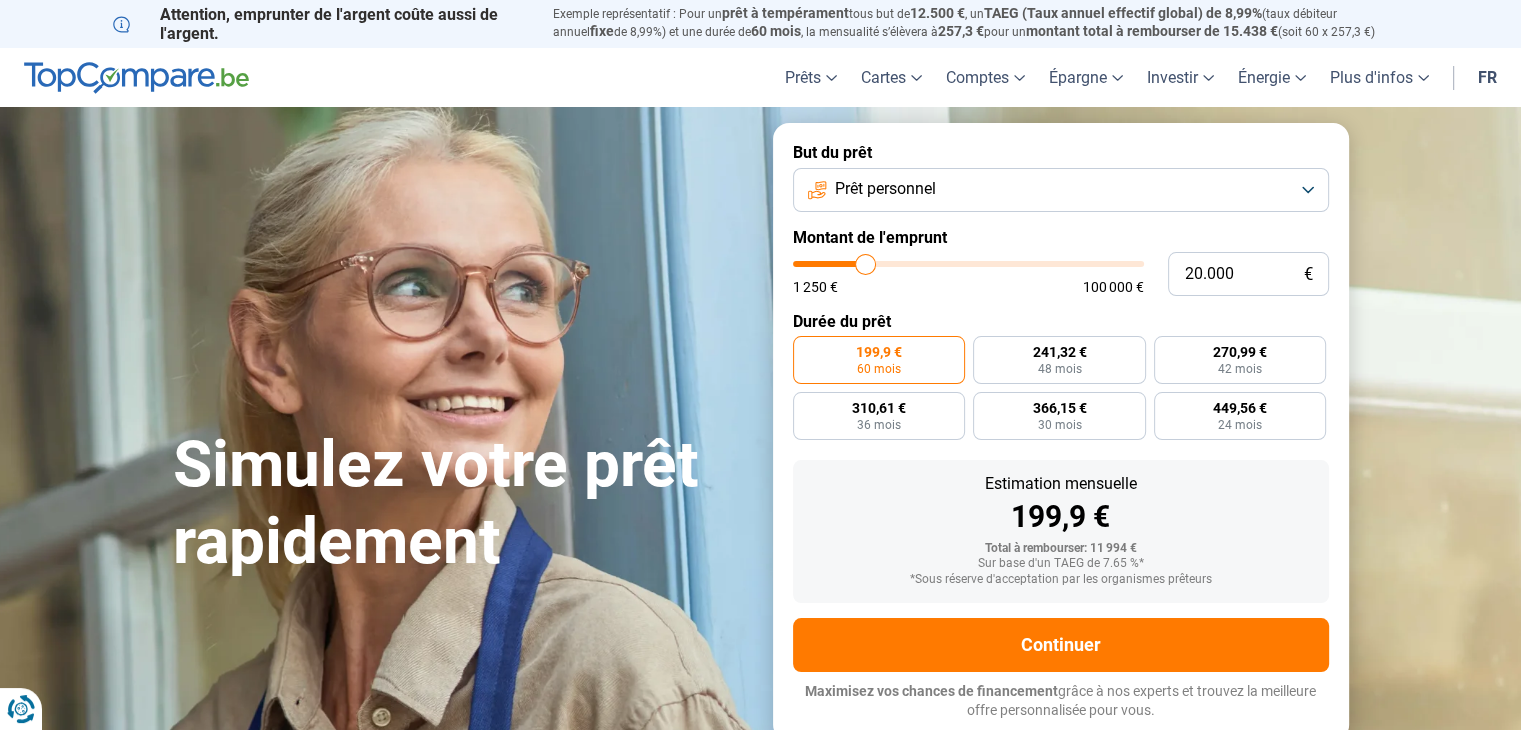 type on "20000" 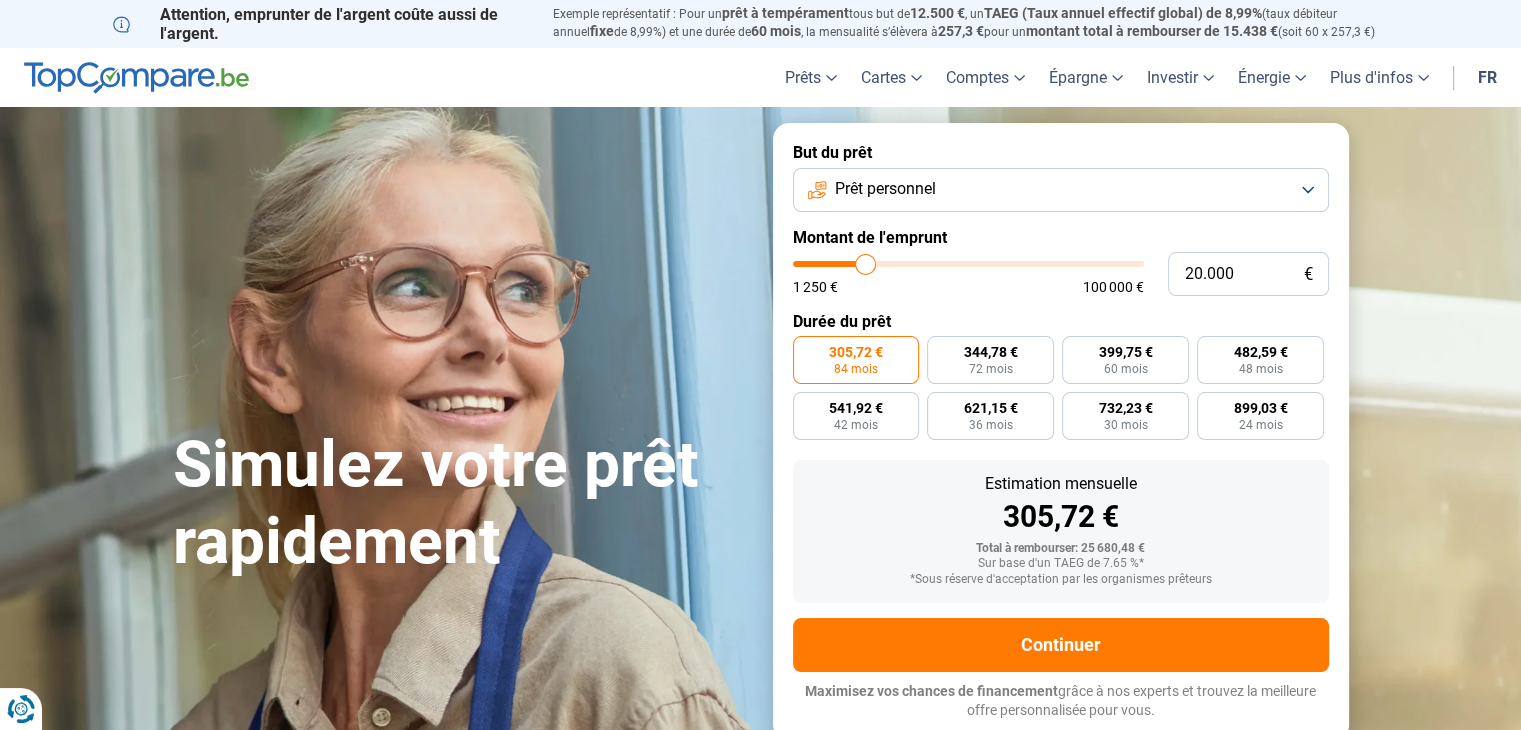 click on "84 mois" at bounding box center (856, 369) 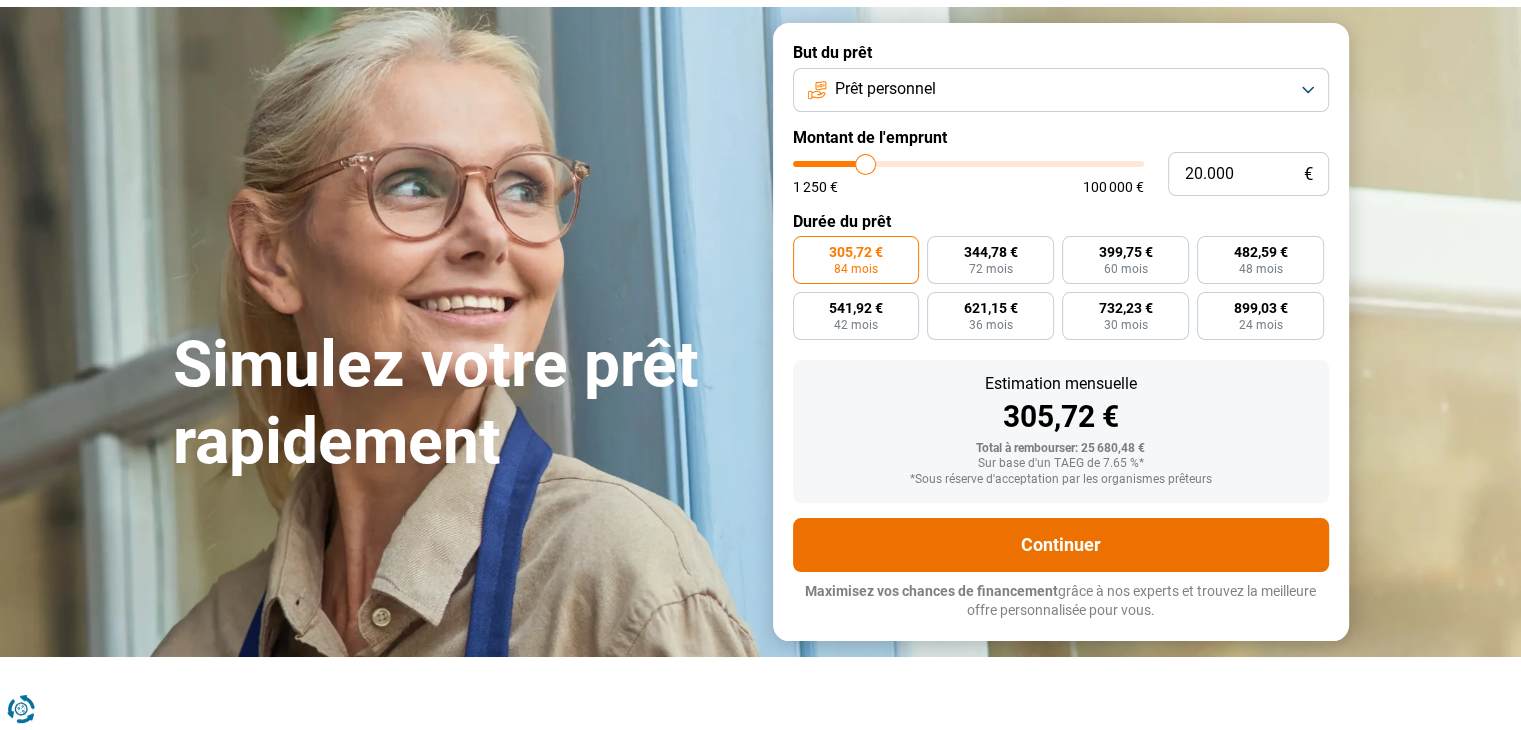 click on "Continuer" at bounding box center [1061, 545] 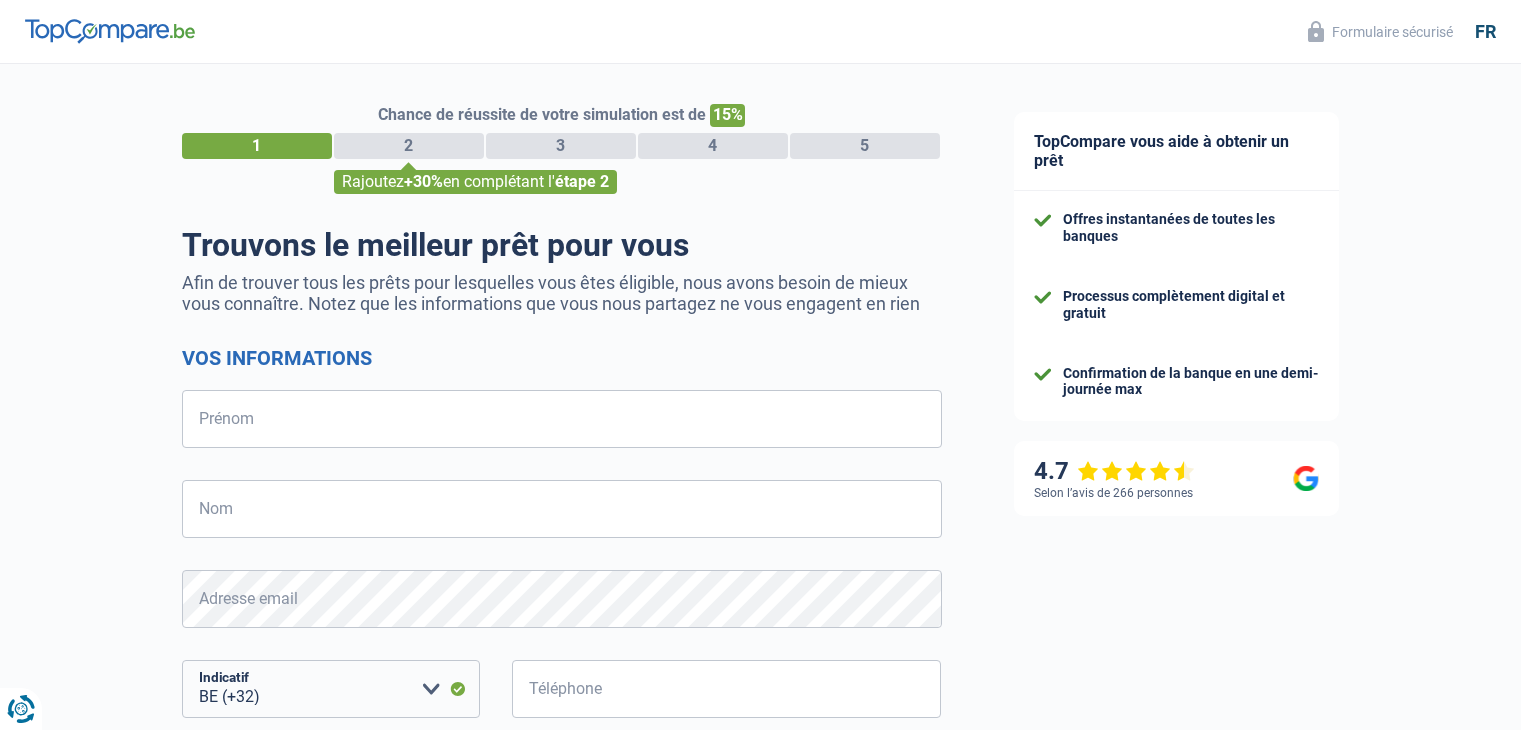 select on "32" 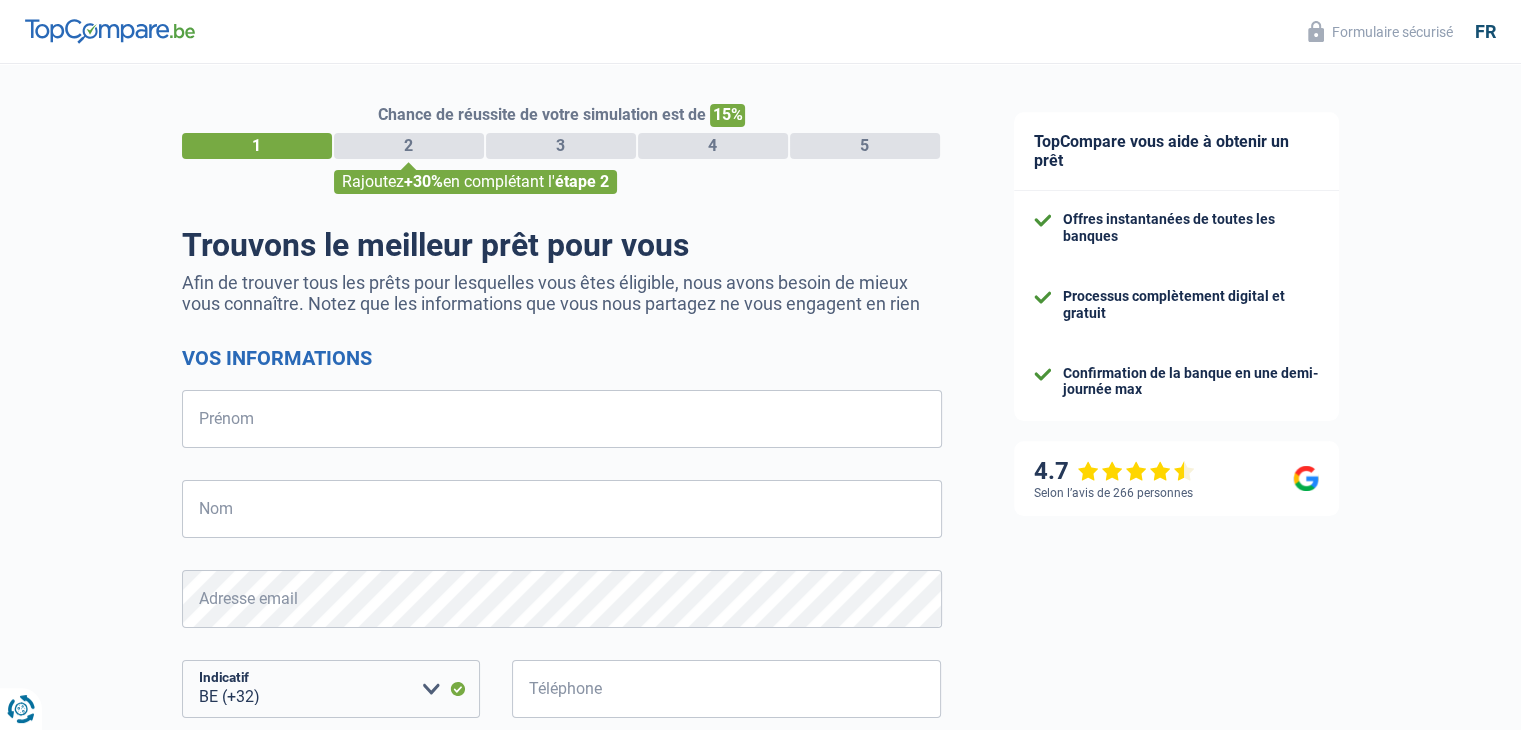 scroll, scrollTop: 0, scrollLeft: 0, axis: both 